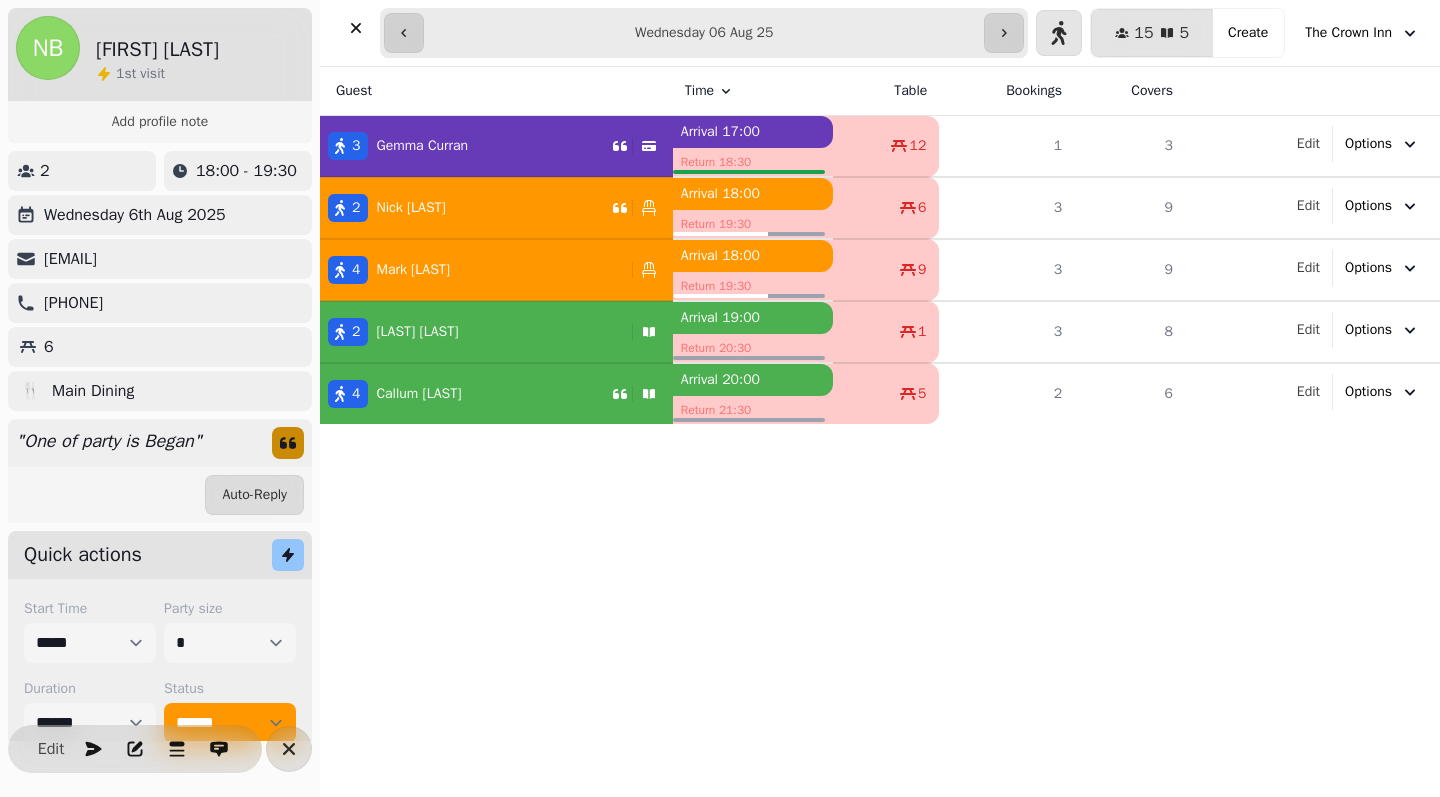 select on "**********" 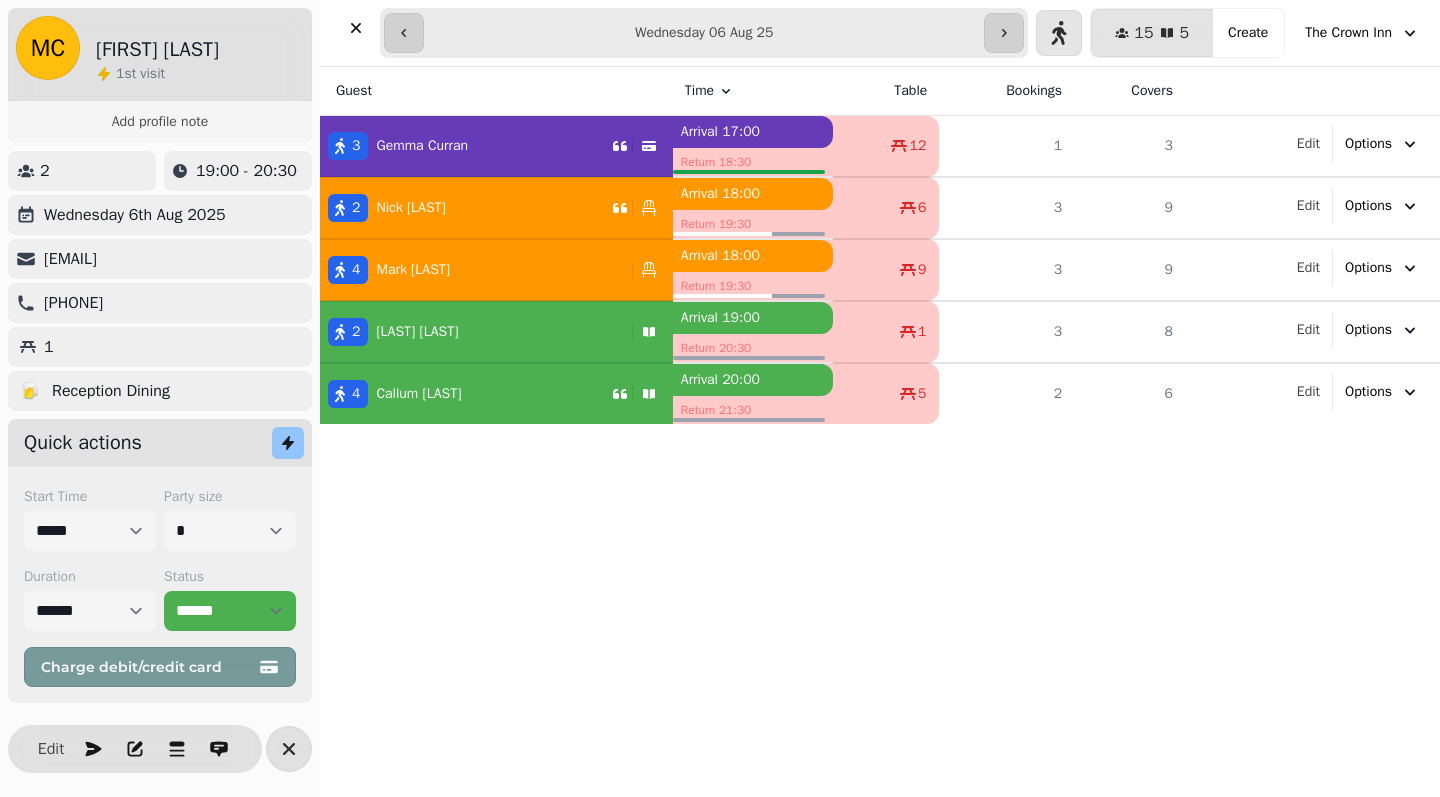 click on "[FIRST] [LAST]" at bounding box center [417, 332] 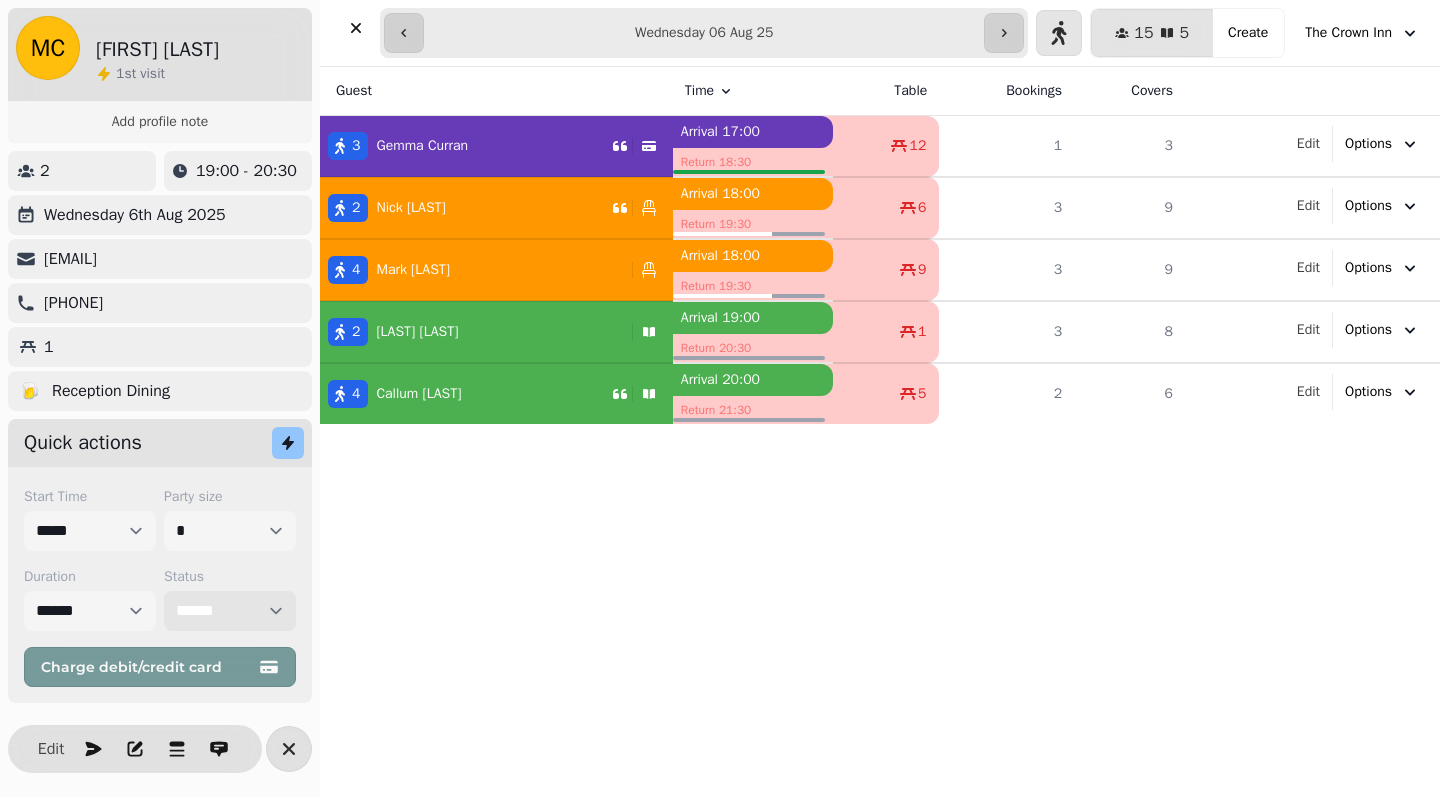 select on "**********" 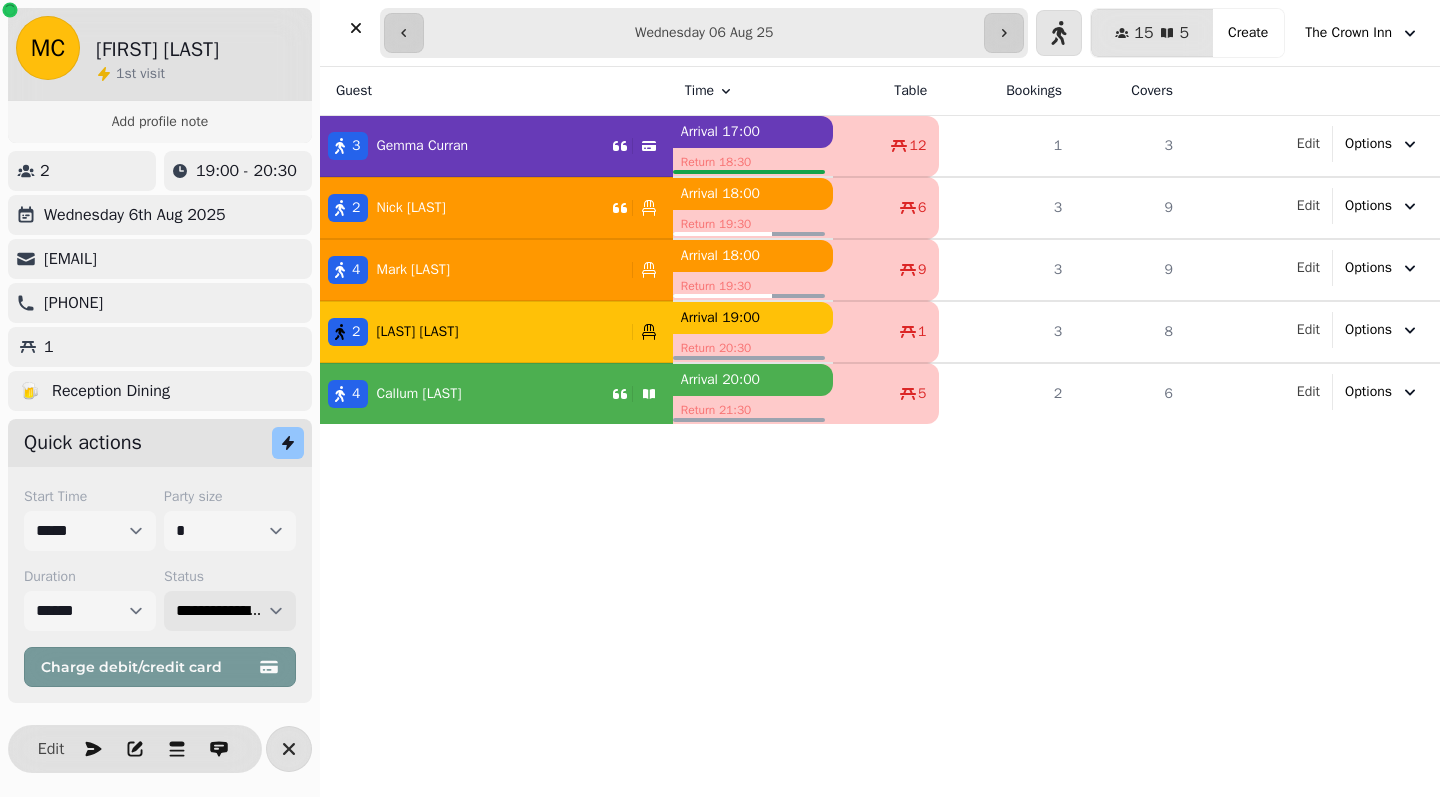 select on "**********" 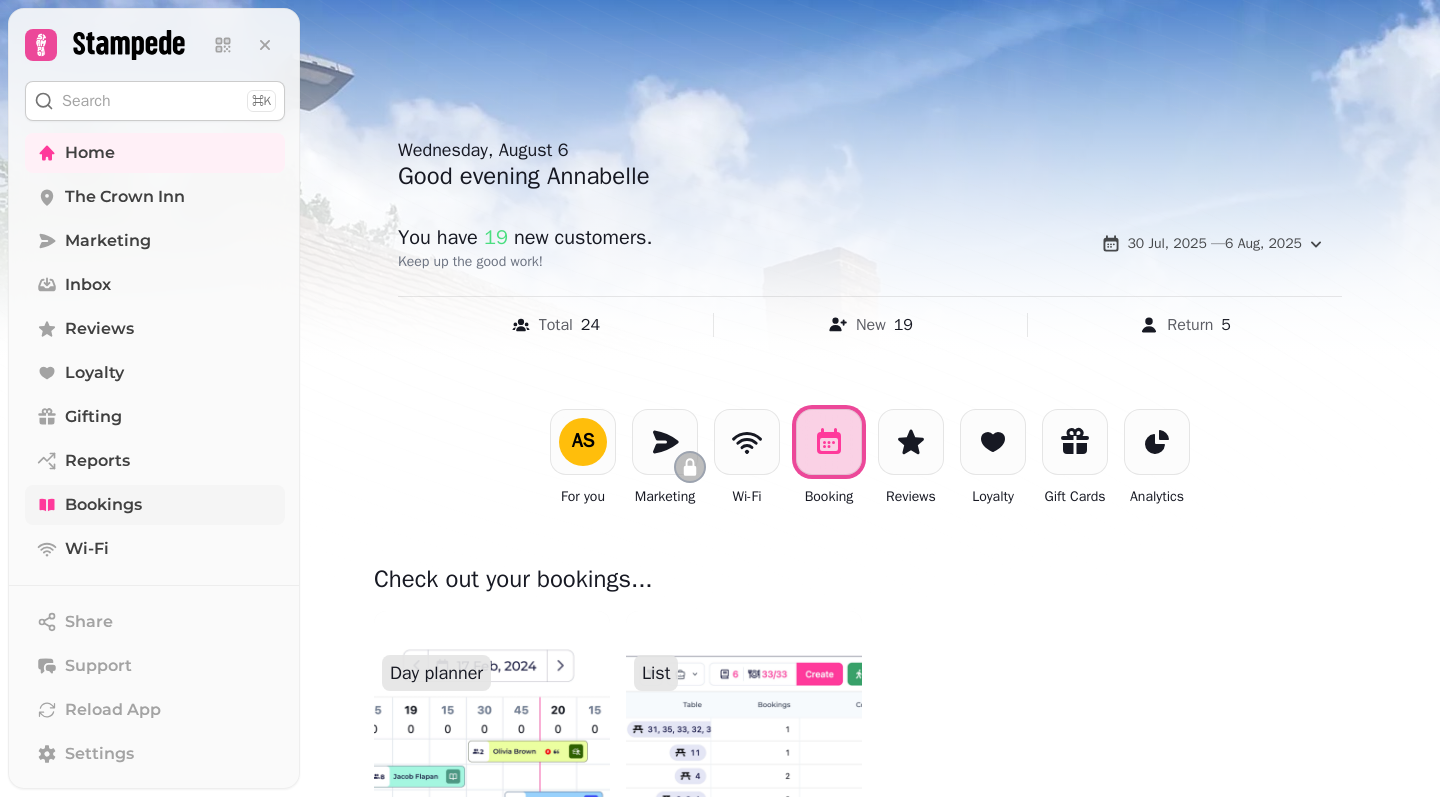 click on "Bookings" at bounding box center (103, 505) 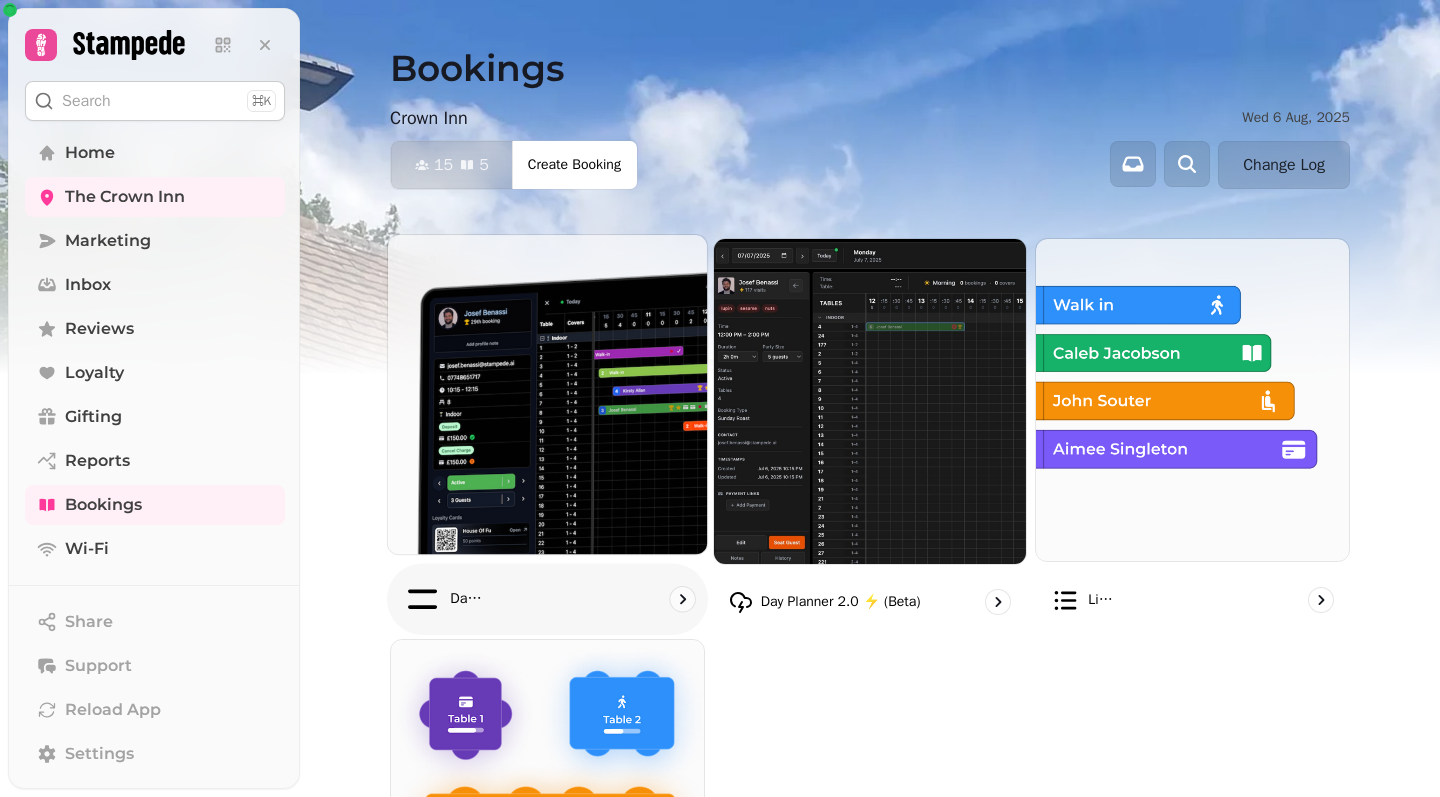 click at bounding box center [547, 394] 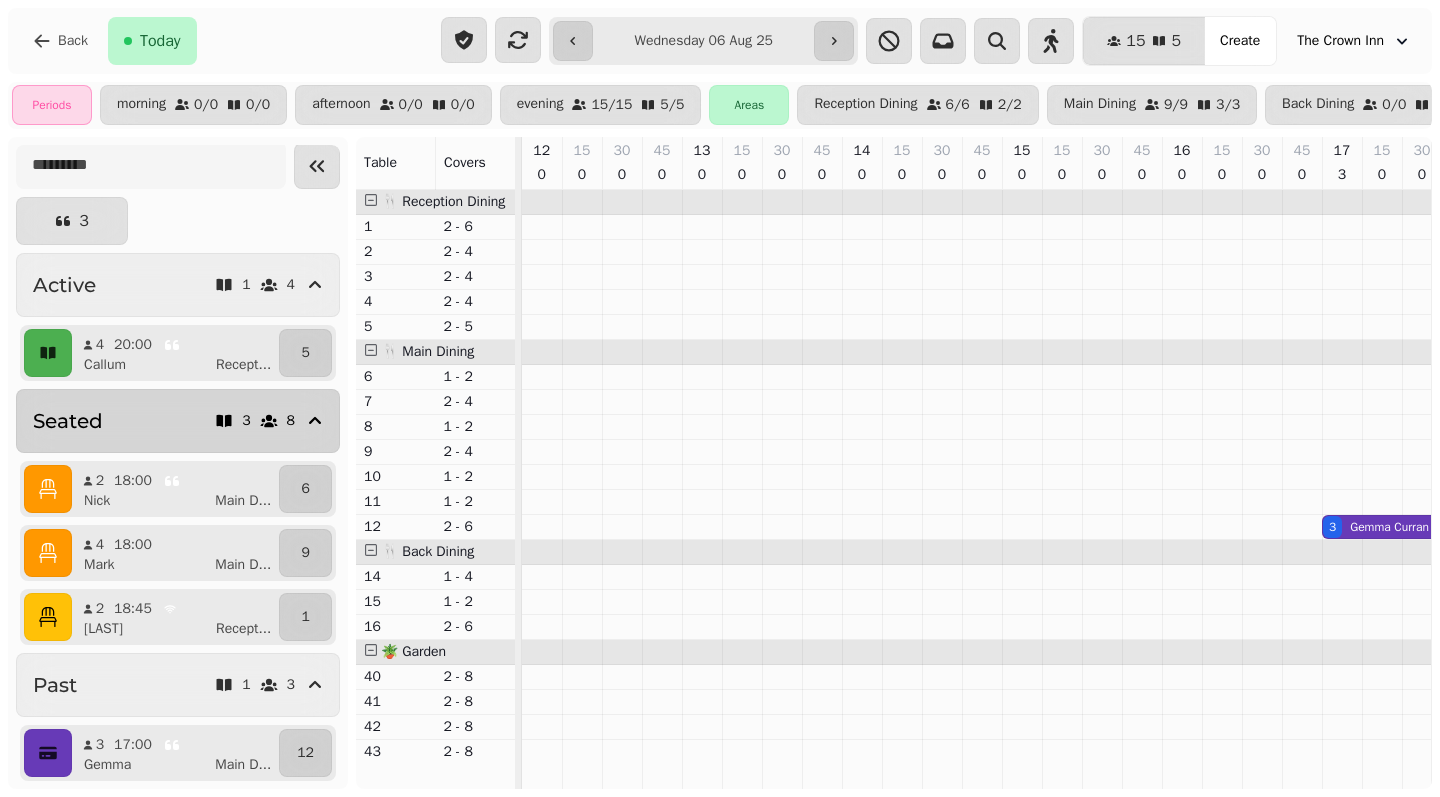 scroll, scrollTop: 4, scrollLeft: 0, axis: vertical 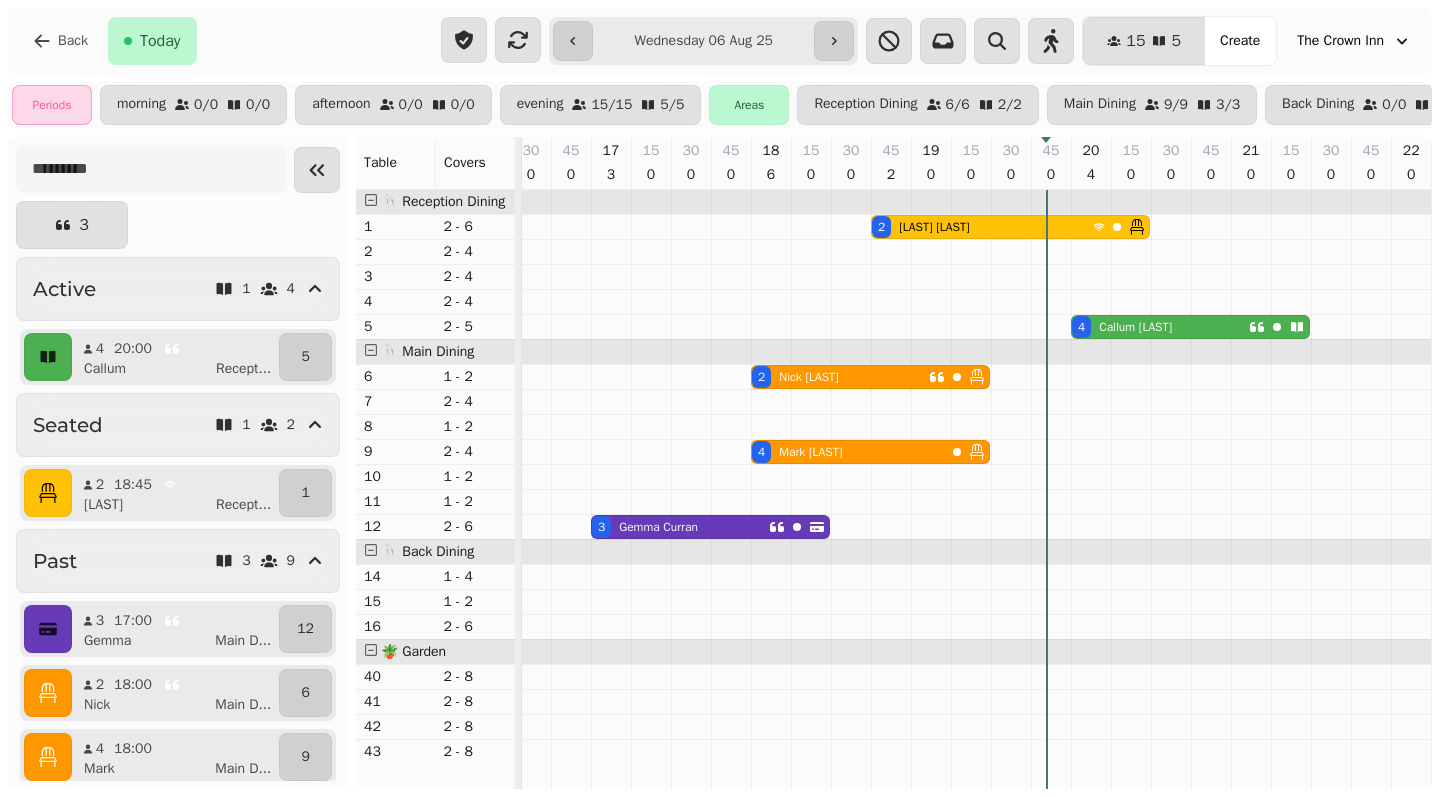 click on "[FIRST] [LAST]" at bounding box center [1135, 327] 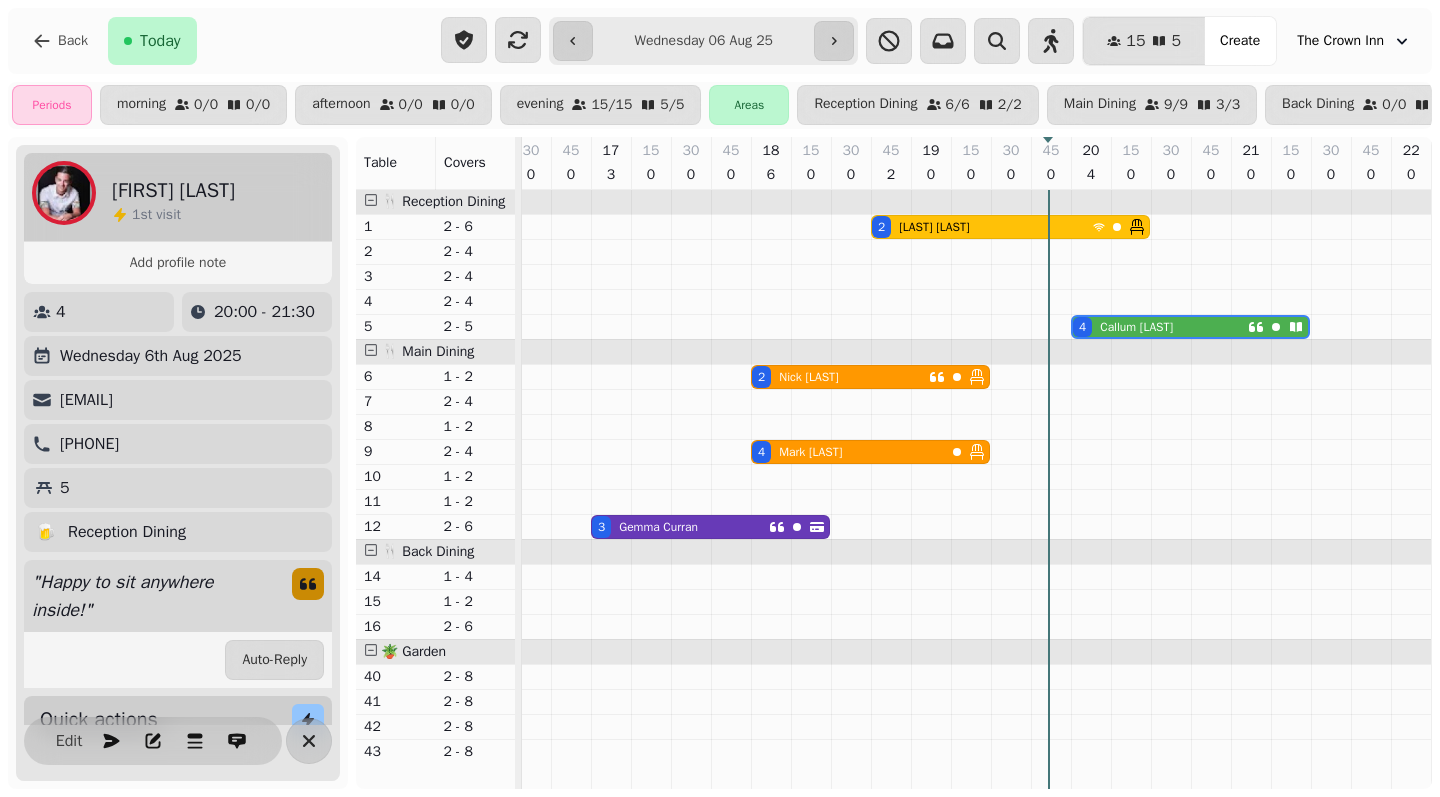 click on "4" at bounding box center [1082, 327] 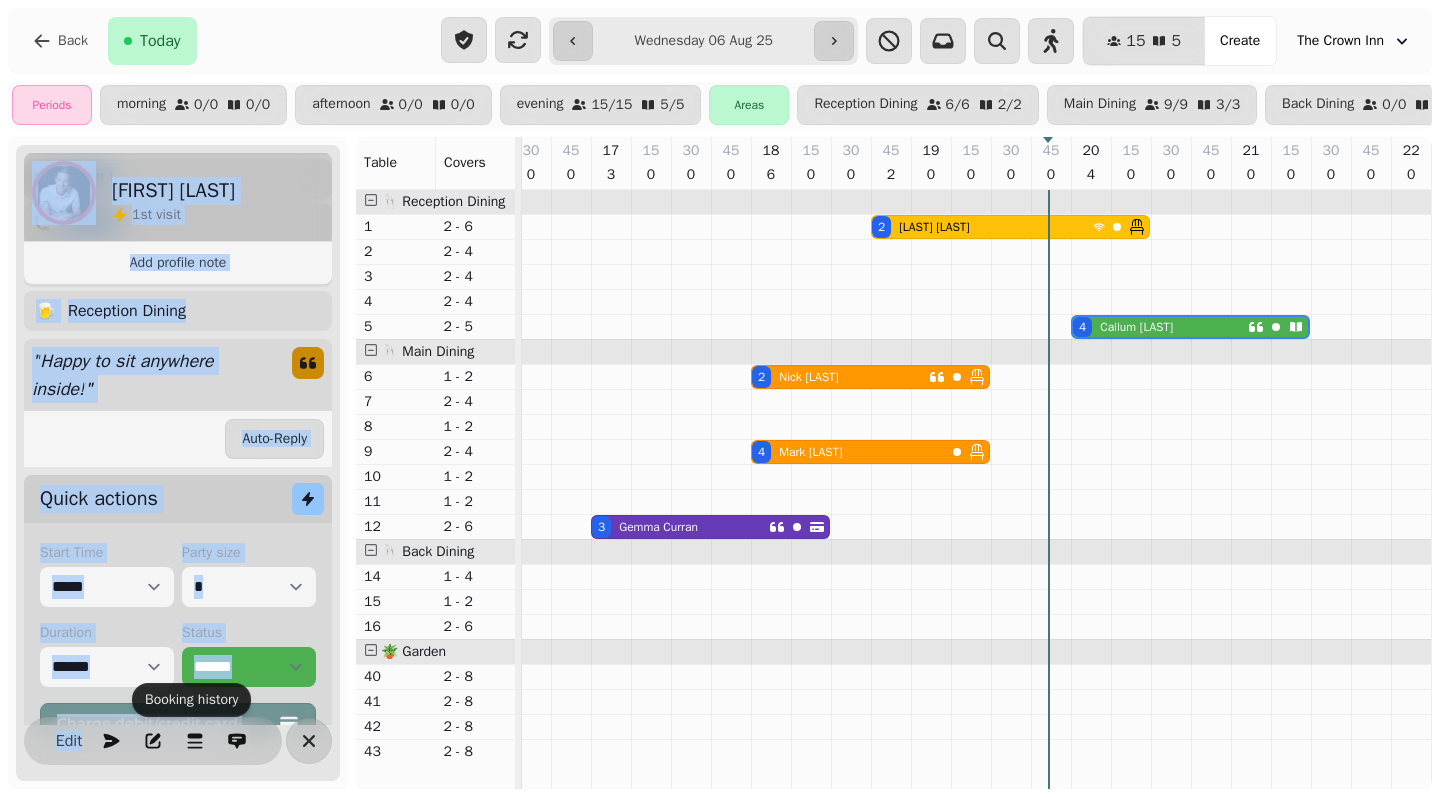 scroll, scrollTop: 271, scrollLeft: 0, axis: vertical 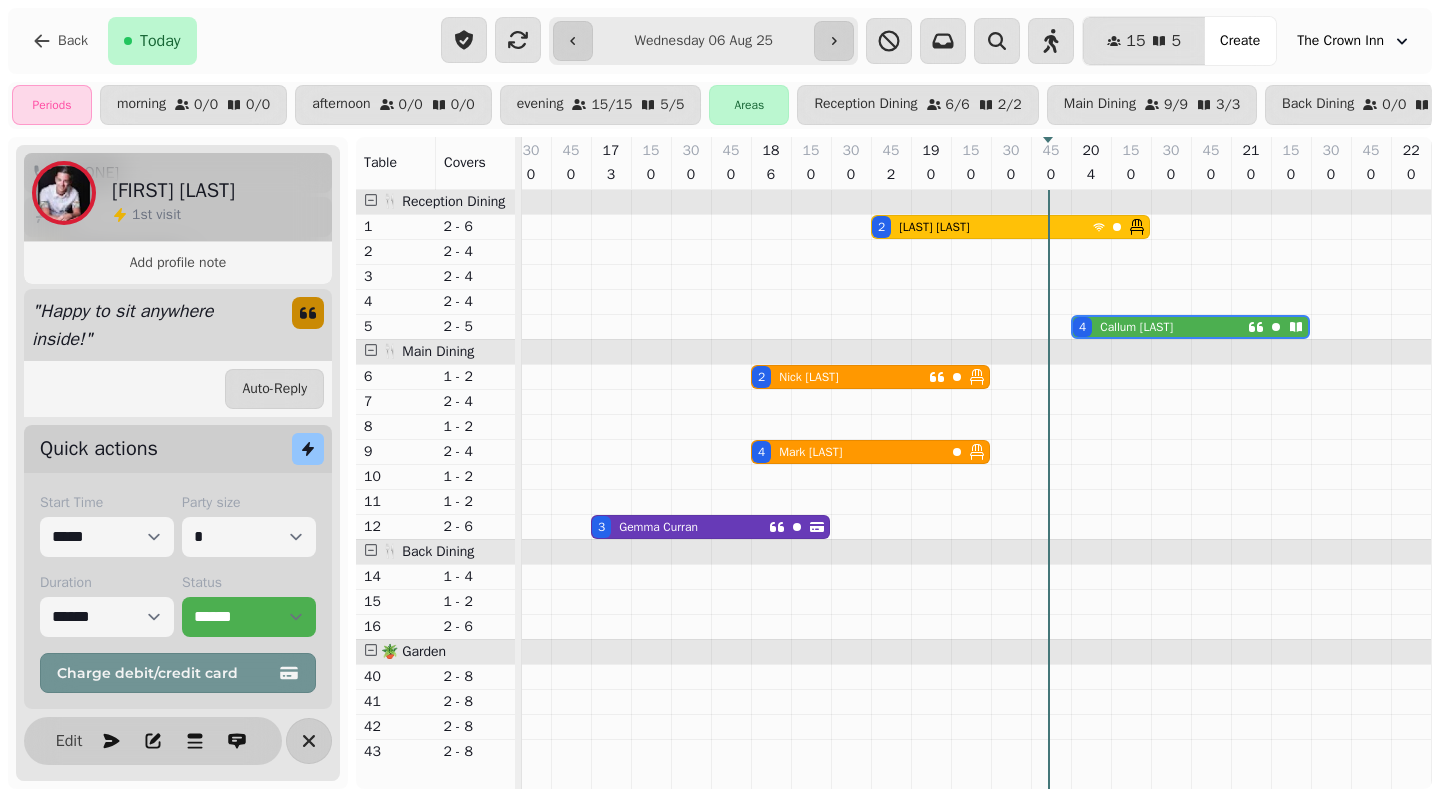 drag, startPoint x: 252, startPoint y: 184, endPoint x: 179, endPoint y: 789, distance: 609.38824 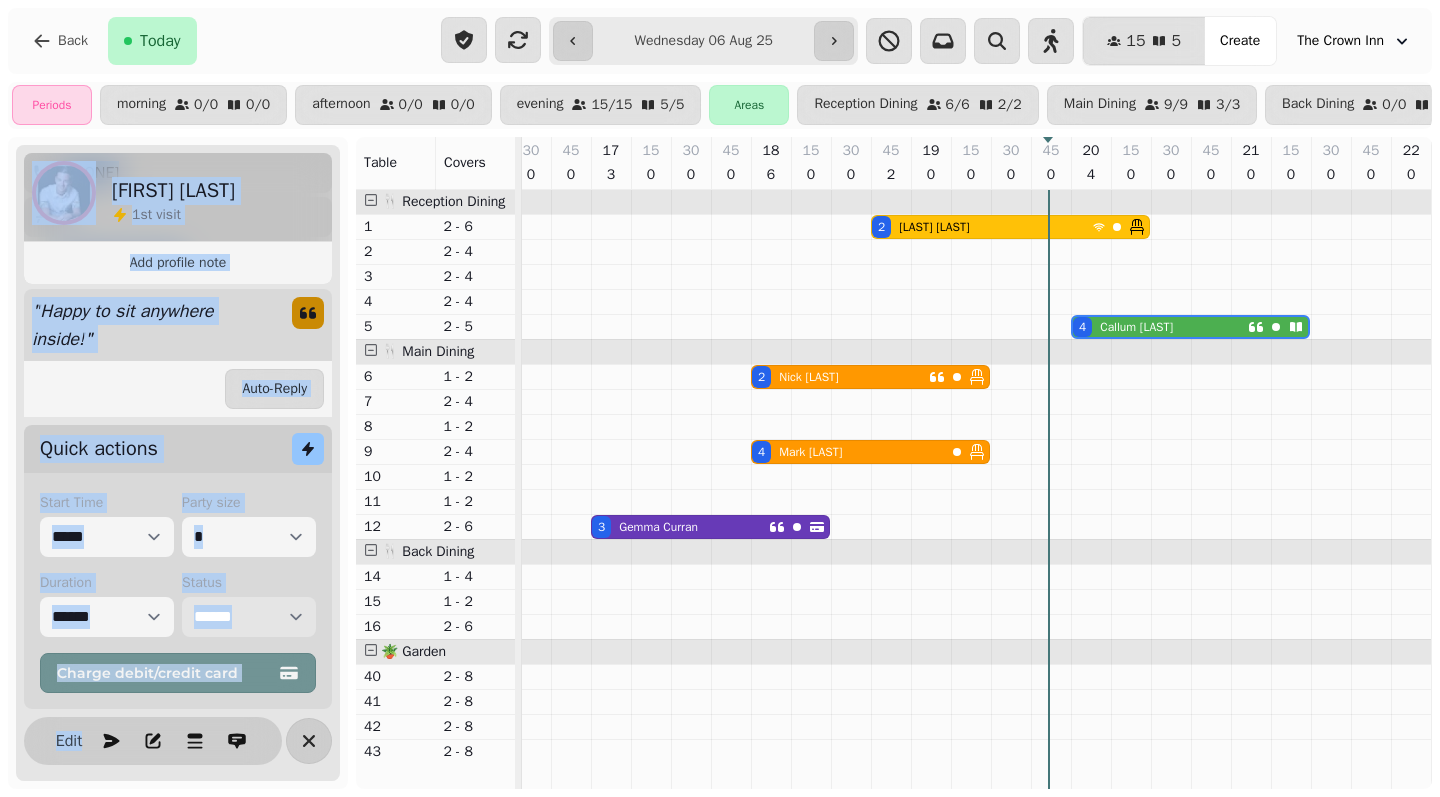 select on "******" 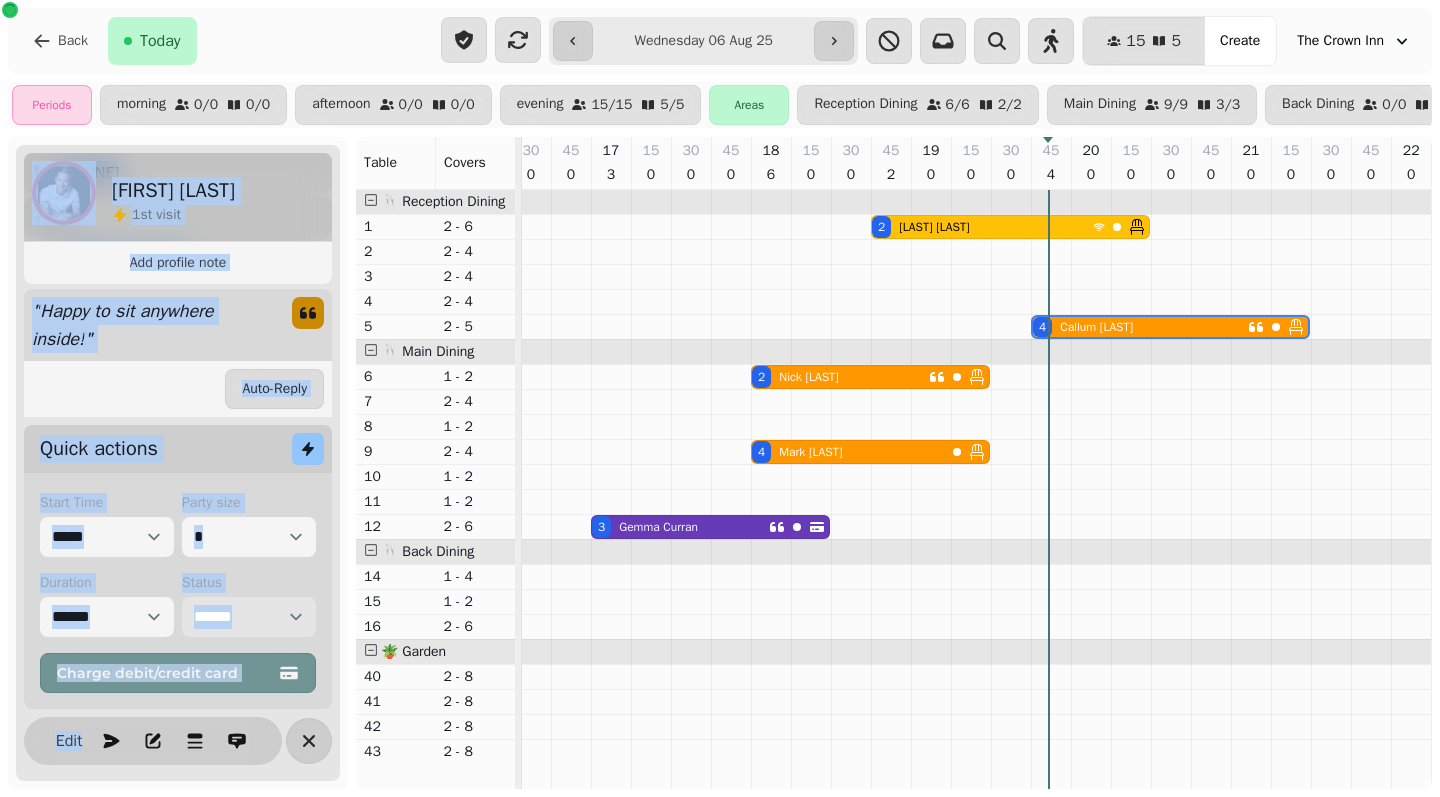 select on "**********" 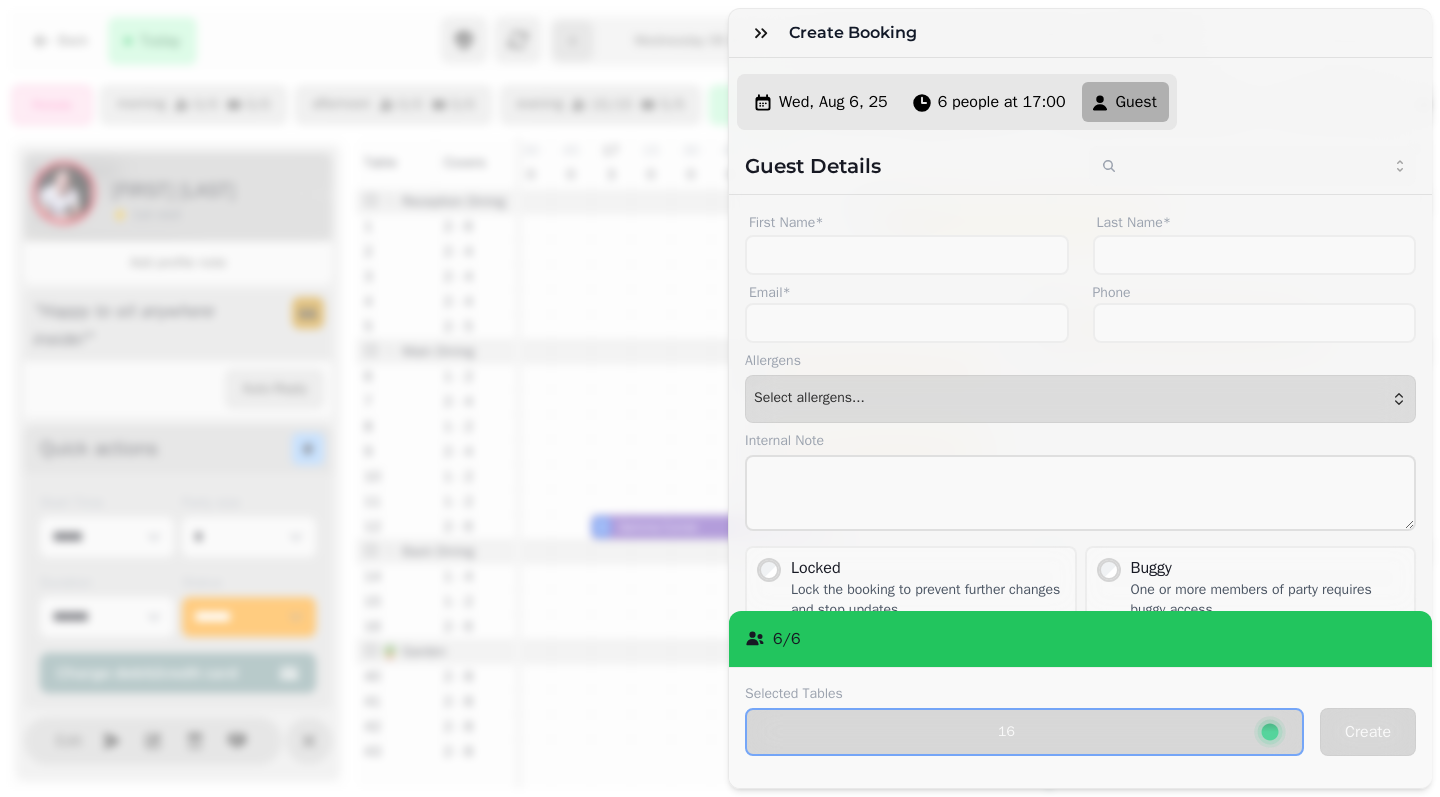 click on "Create Booking Wed, Aug 6, 25 6 people at 17:00 Guest Guest Details First Name* Last Name* Email* Phone Allergens Allergens Milk Eggs Fish Molluscs Crustaceans Lupin Gluten Nuts Tree nuts Sesame Celery Soya Sulphur dioxide Mustard Continue ( Select allergens... ) Select allergens... Internal Note Locked Lock the booking to prevent further changes and stop updates Wheelchair One or more members of party requires wheelchair access Buggy One or more members of party requires buggy access Highchair One or more members of party requires a highchair Marketing opt-in Does user agree to opt into marketing? Confirmation email Guest shall receive email confirmation of this change 6 / 6 Selected Tables 16   Create" at bounding box center (720, 414) 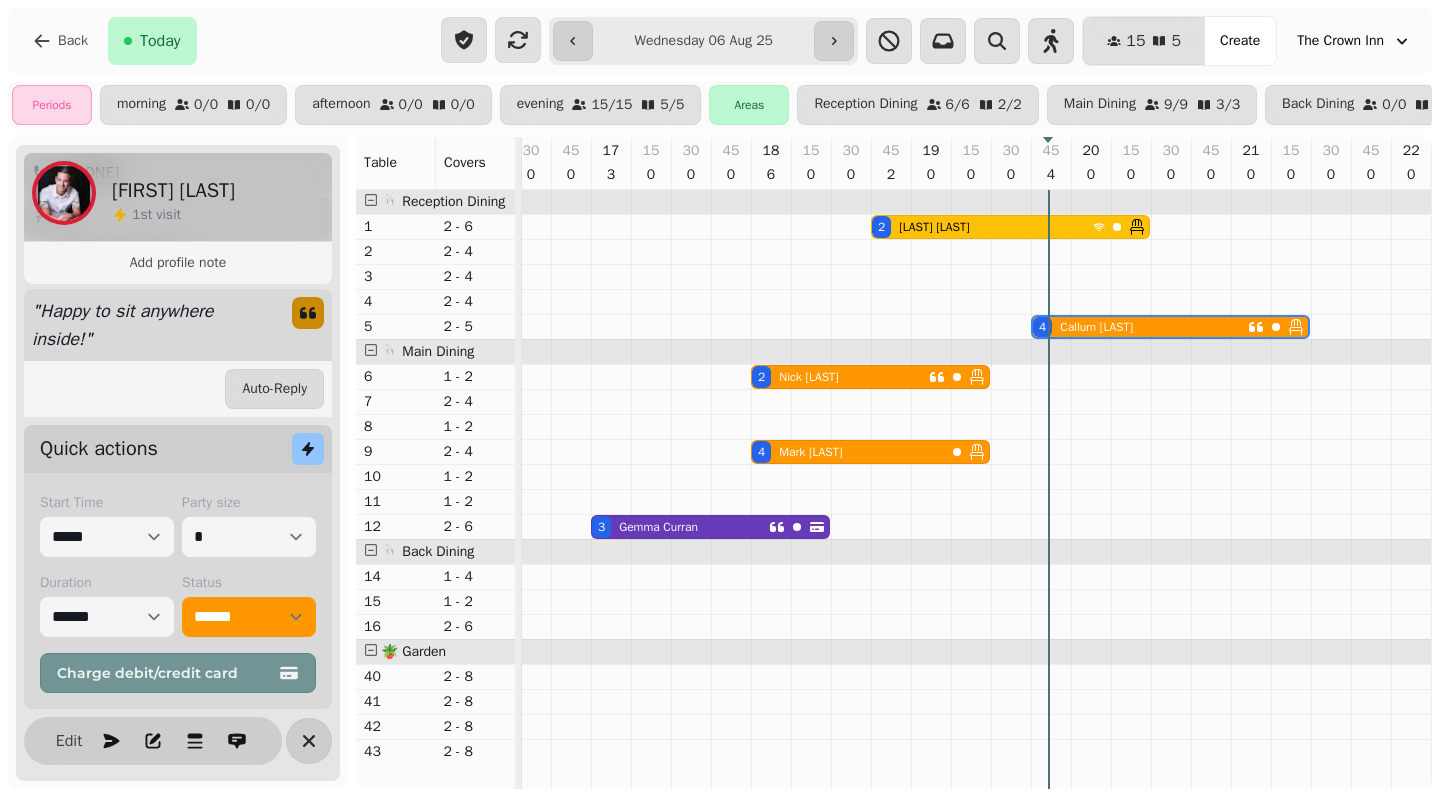 click on "[FIRST] [LAST]" at bounding box center [934, 227] 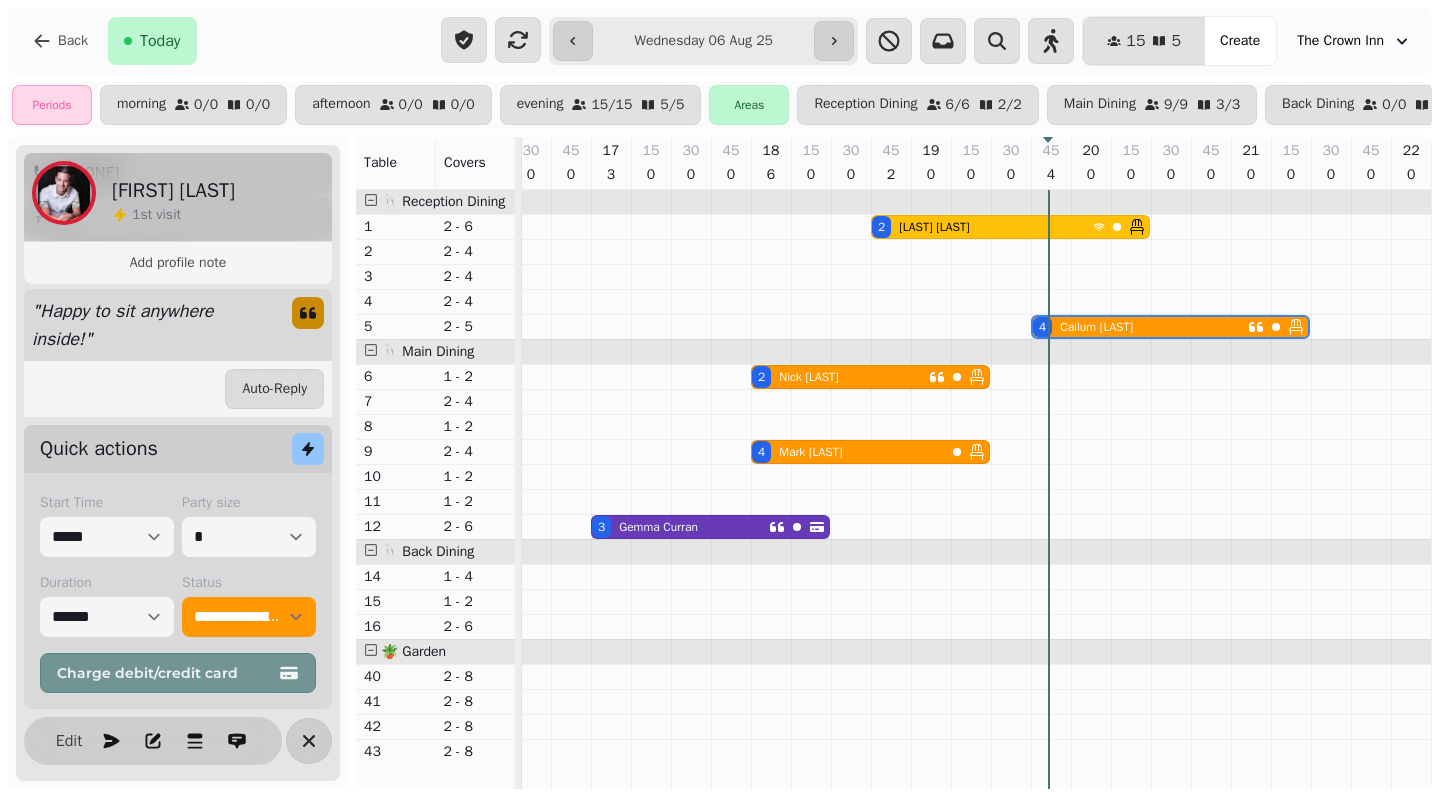 select on "**********" 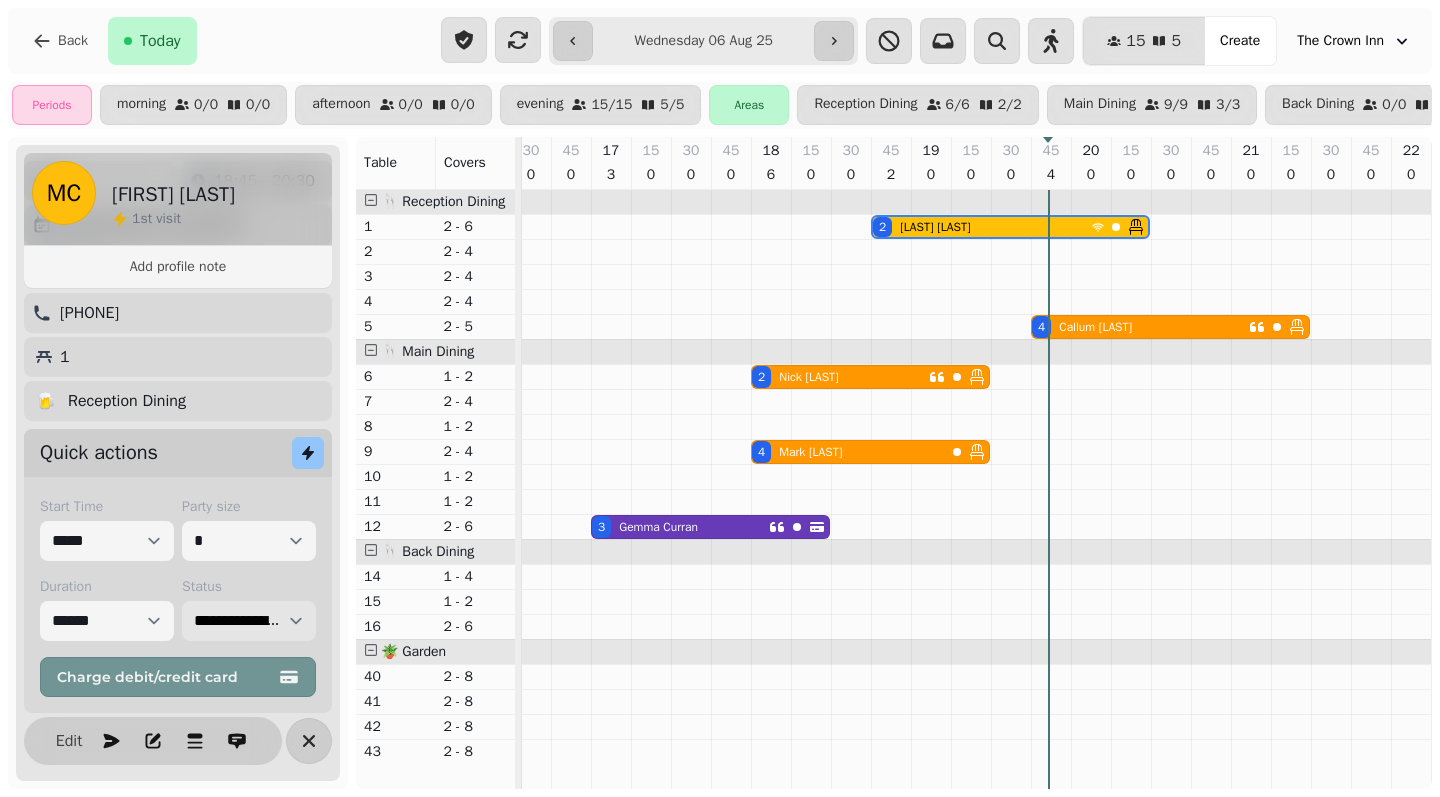 select on "******" 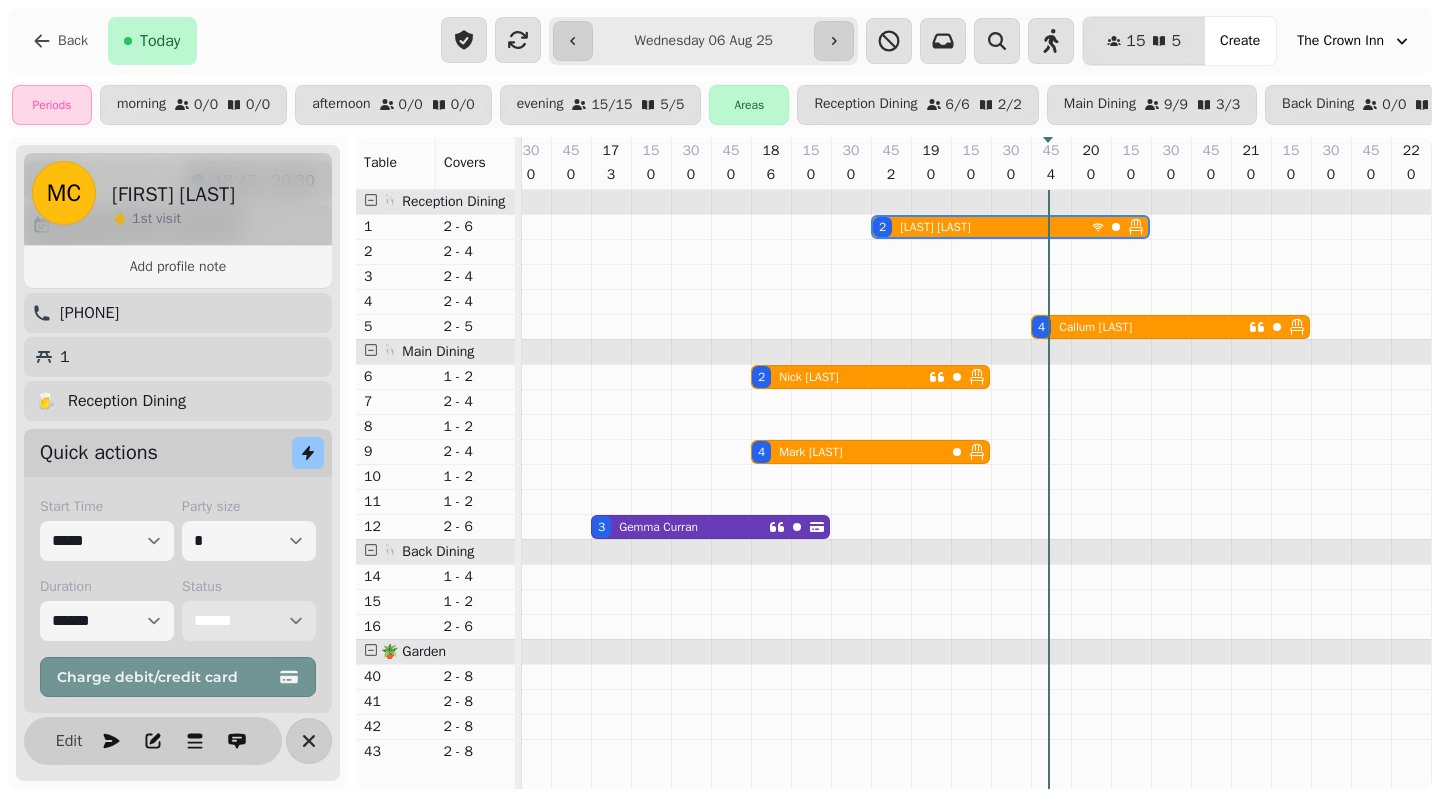 click on "[NUMBER] [LAST]" at bounding box center (840, 377) 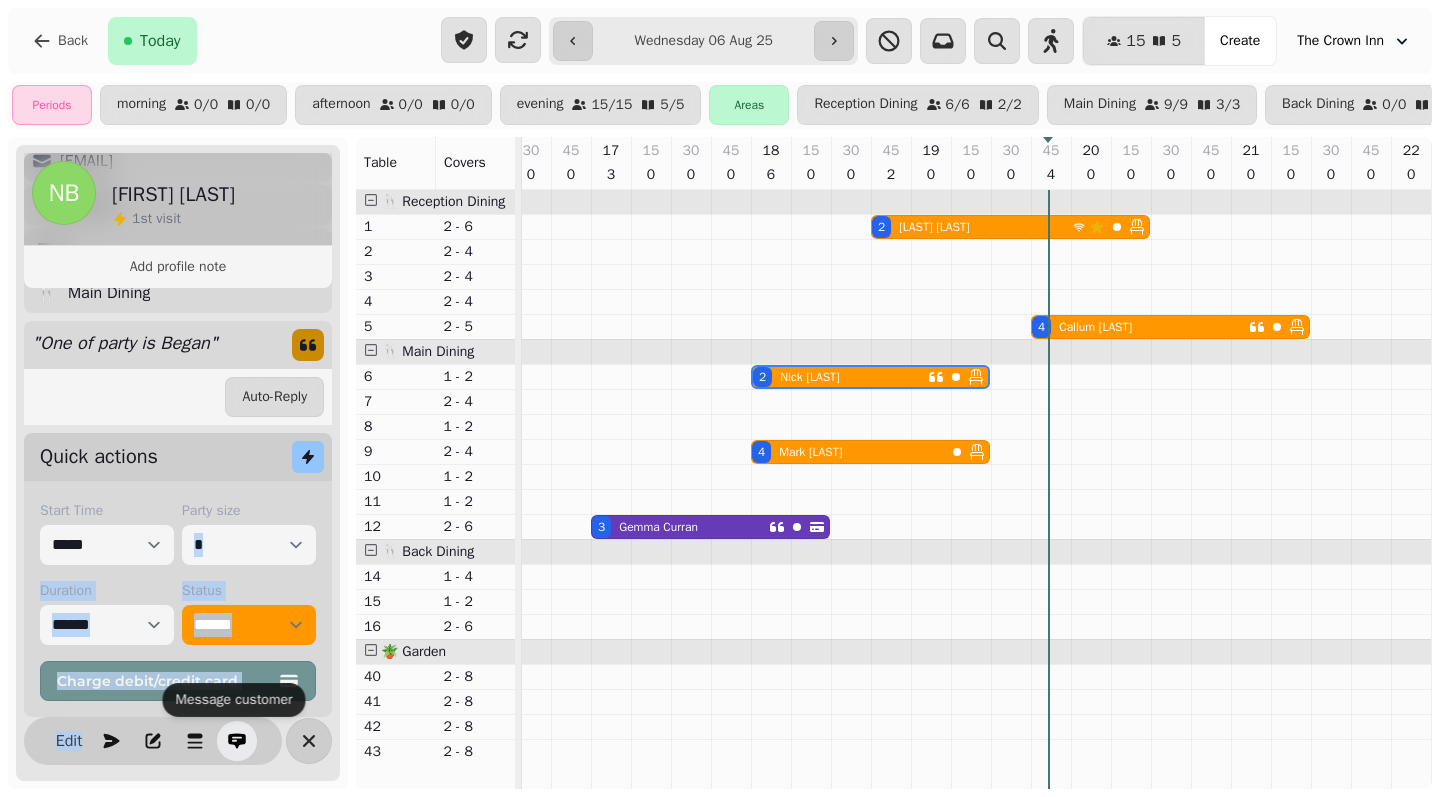 drag, startPoint x: 244, startPoint y: 618, endPoint x: 228, endPoint y: 753, distance: 135.94484 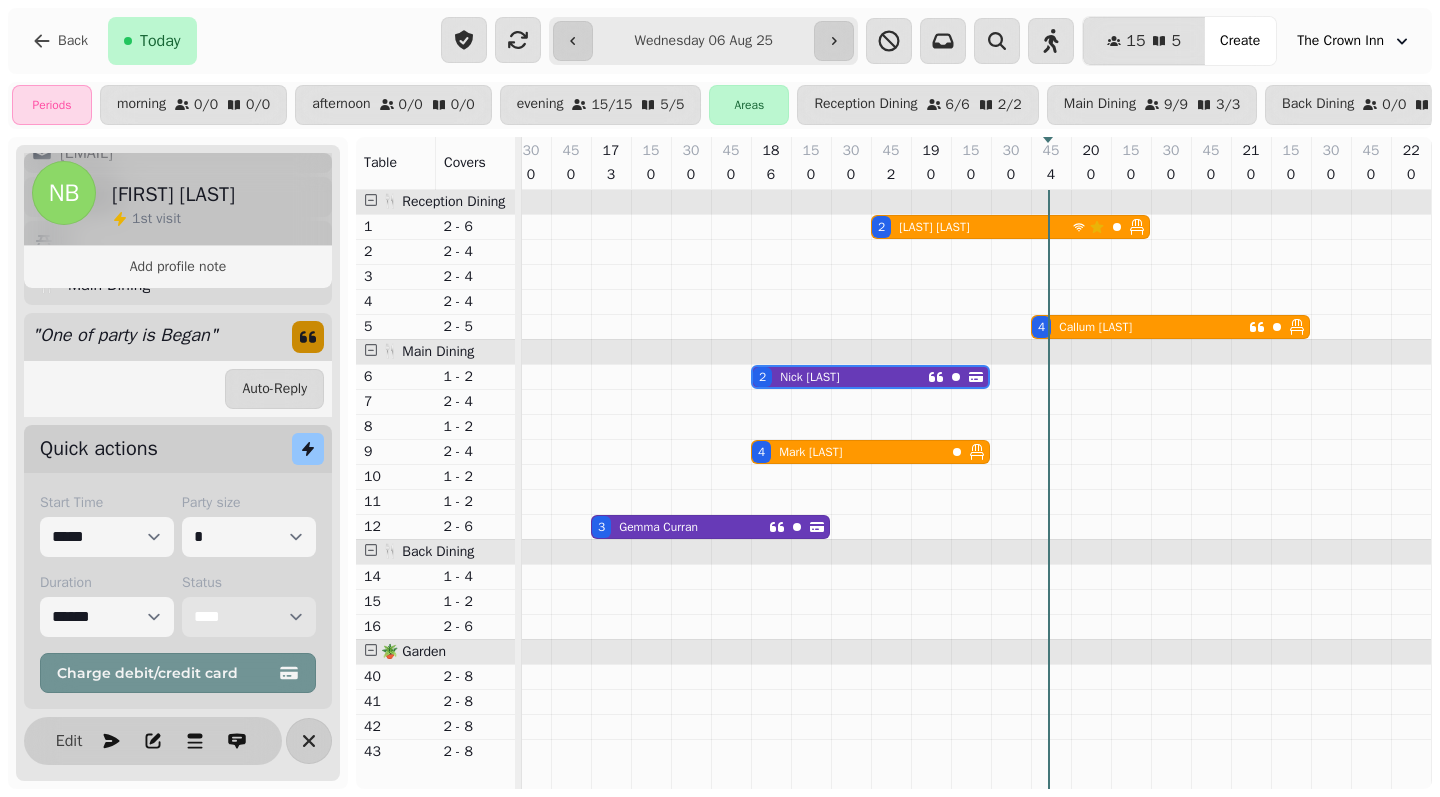 click on "[FIRST] [LAST]" at bounding box center (810, 452) 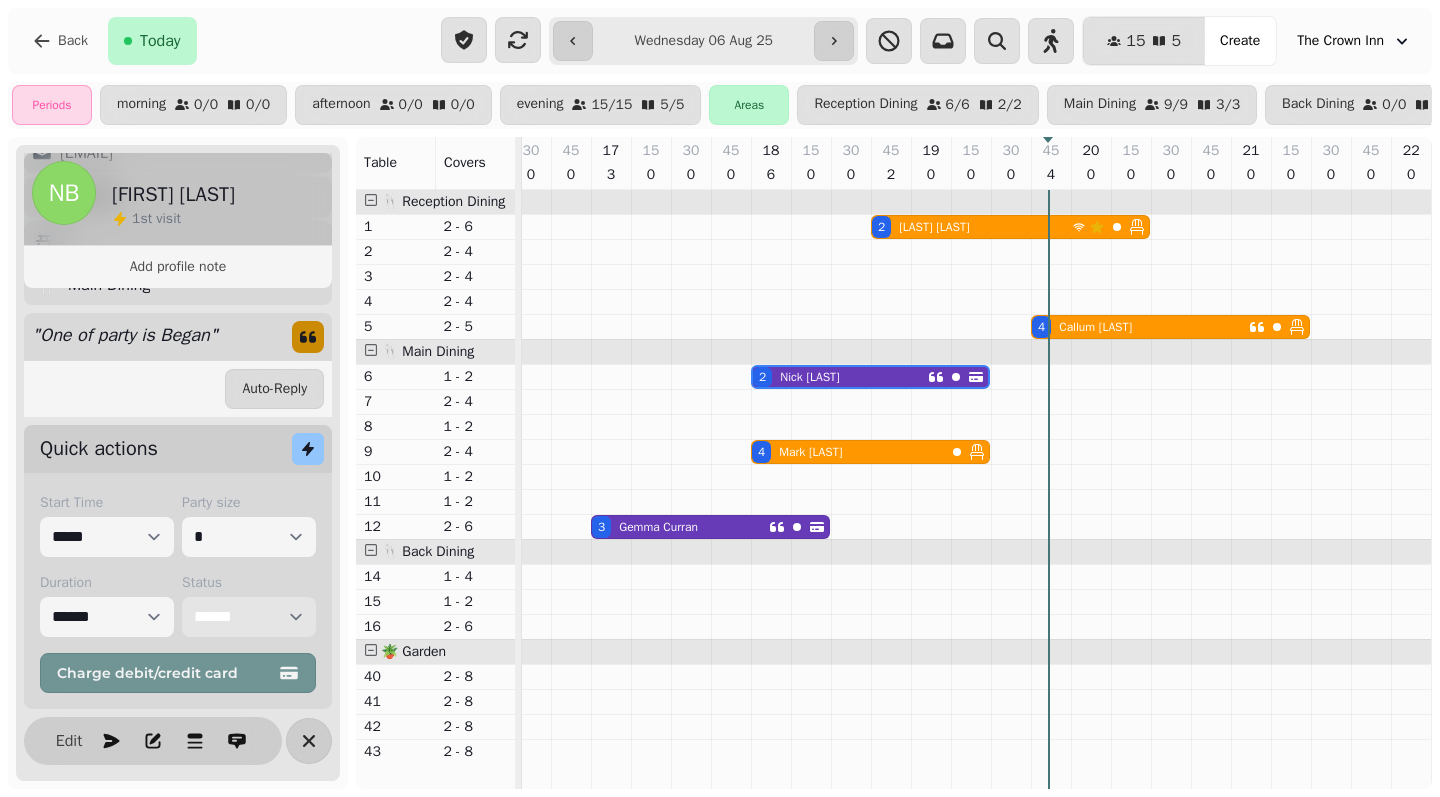select on "*" 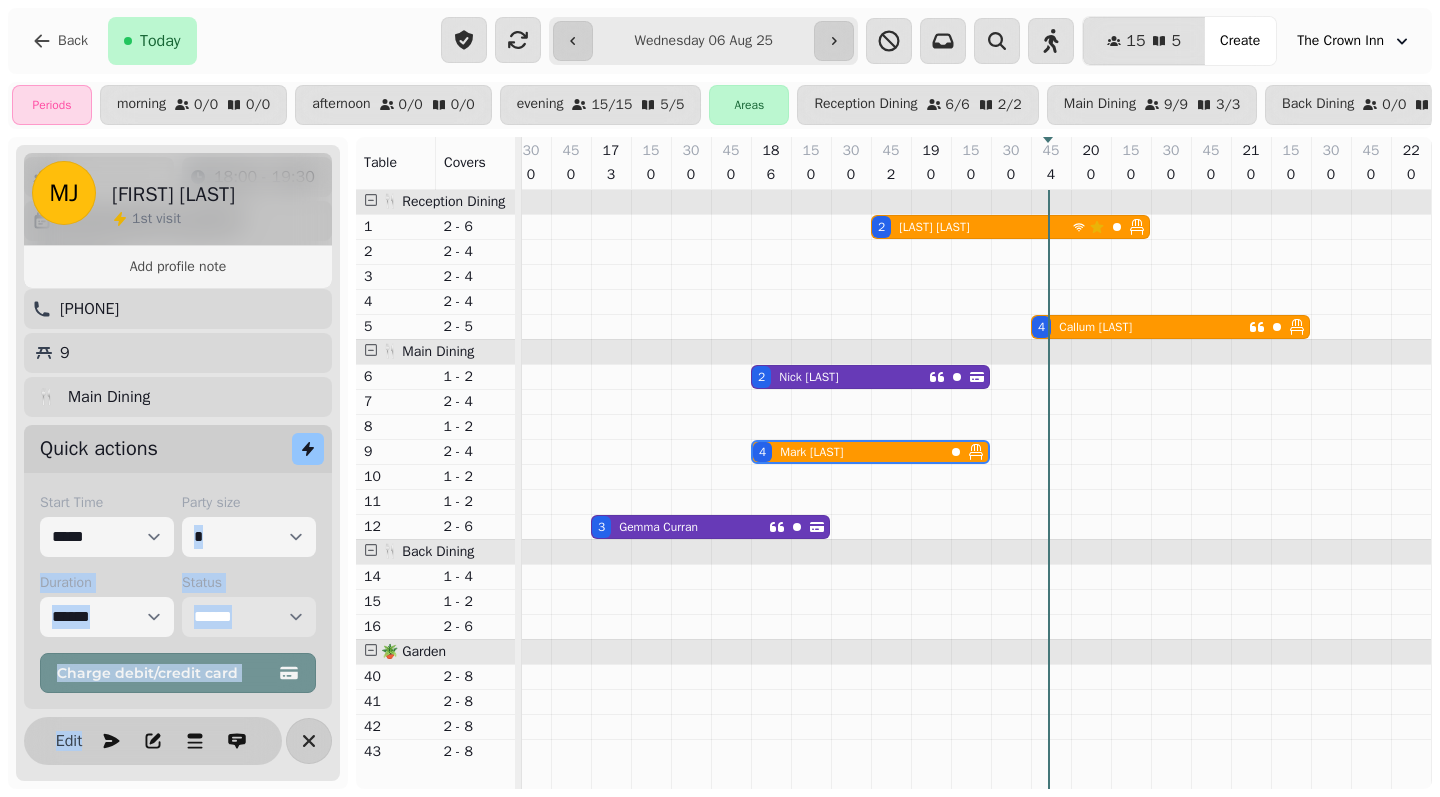 scroll, scrollTop: 139, scrollLeft: 0, axis: vertical 